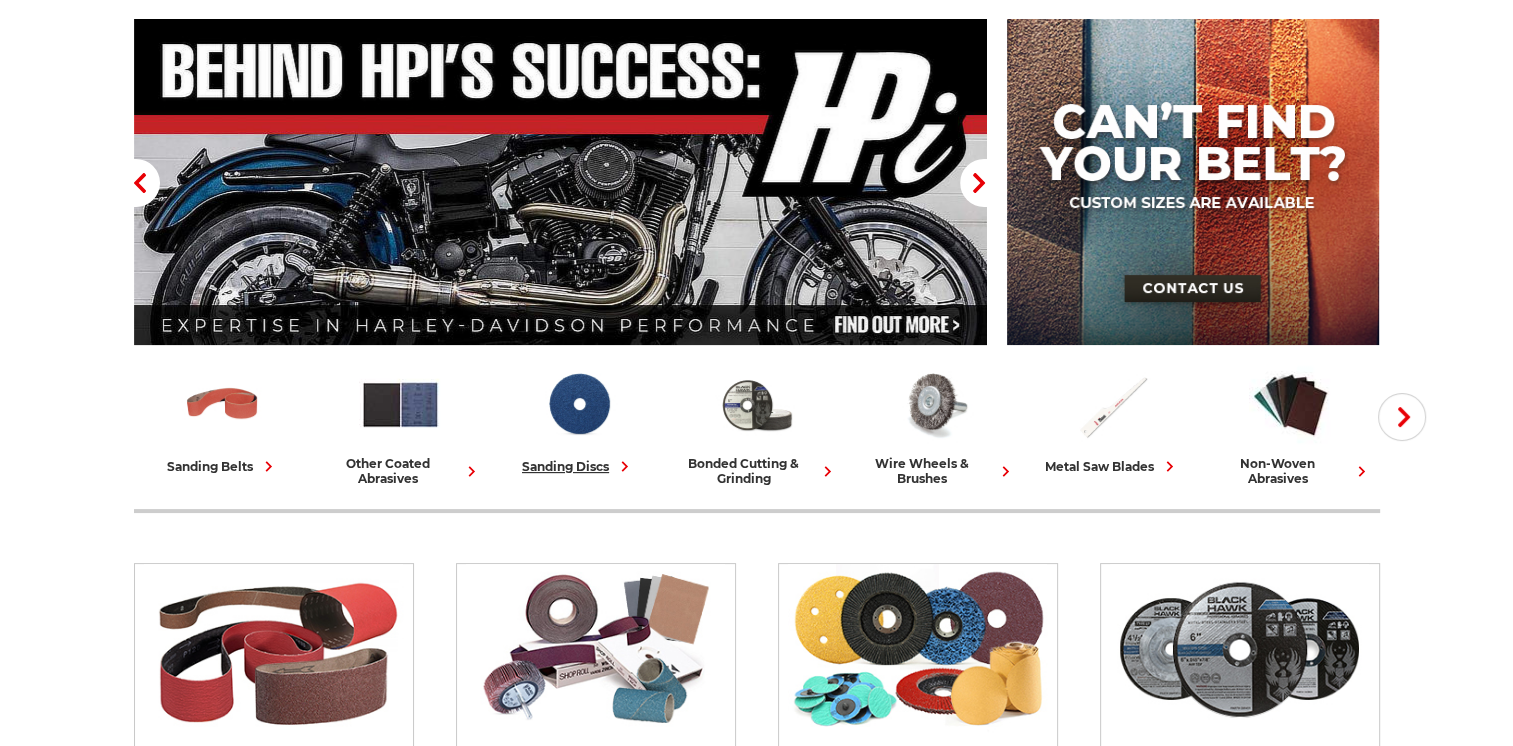 scroll, scrollTop: 200, scrollLeft: 0, axis: vertical 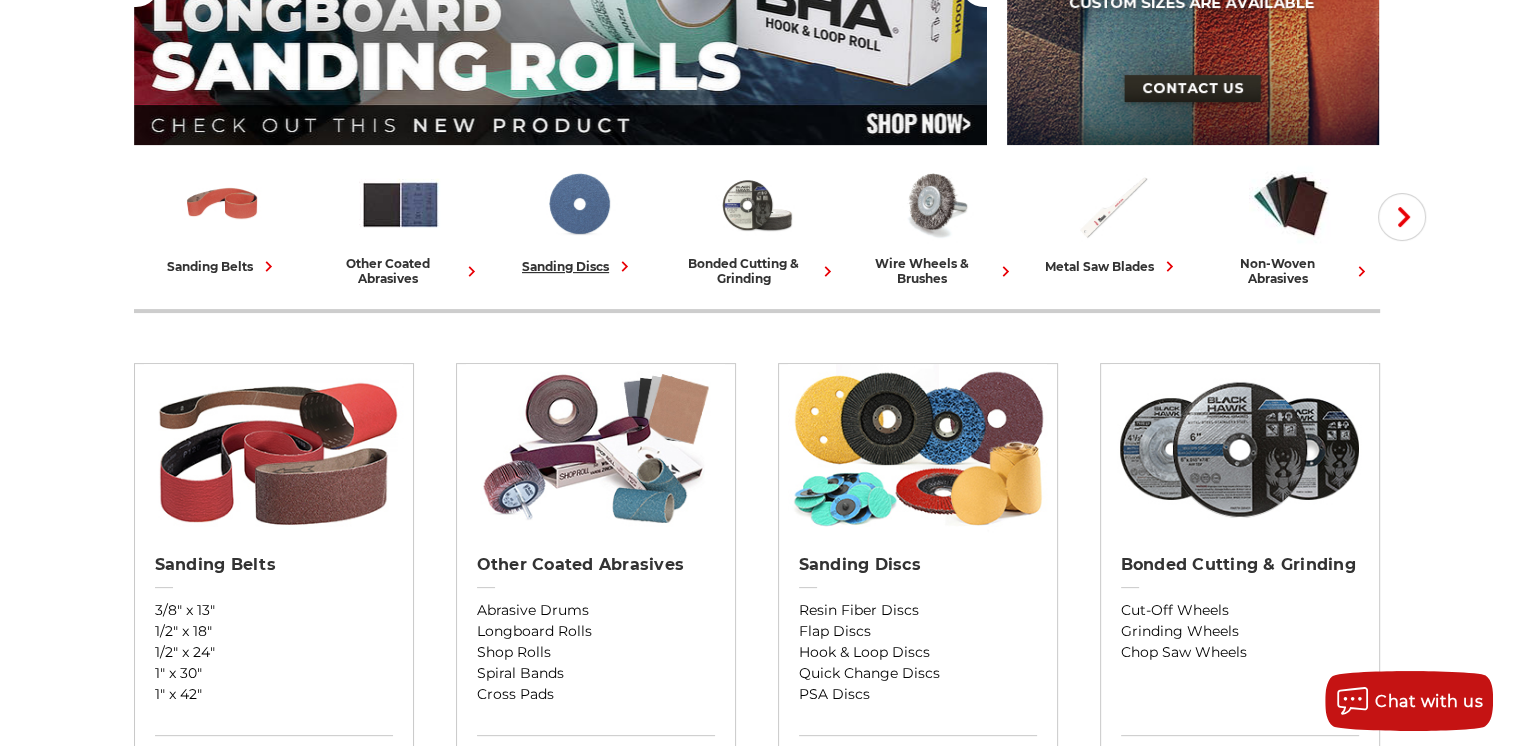 click at bounding box center [578, 204] 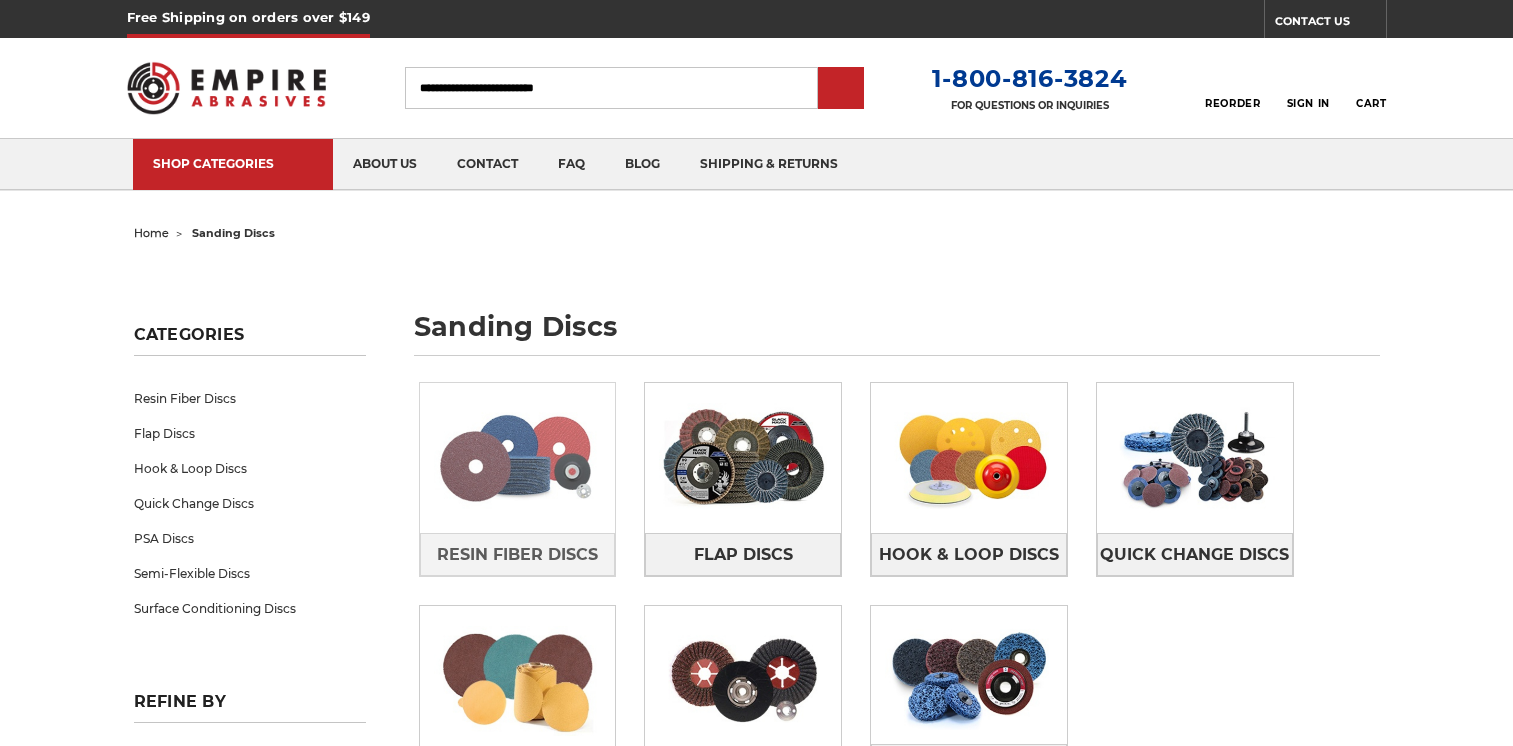 scroll, scrollTop: 0, scrollLeft: 0, axis: both 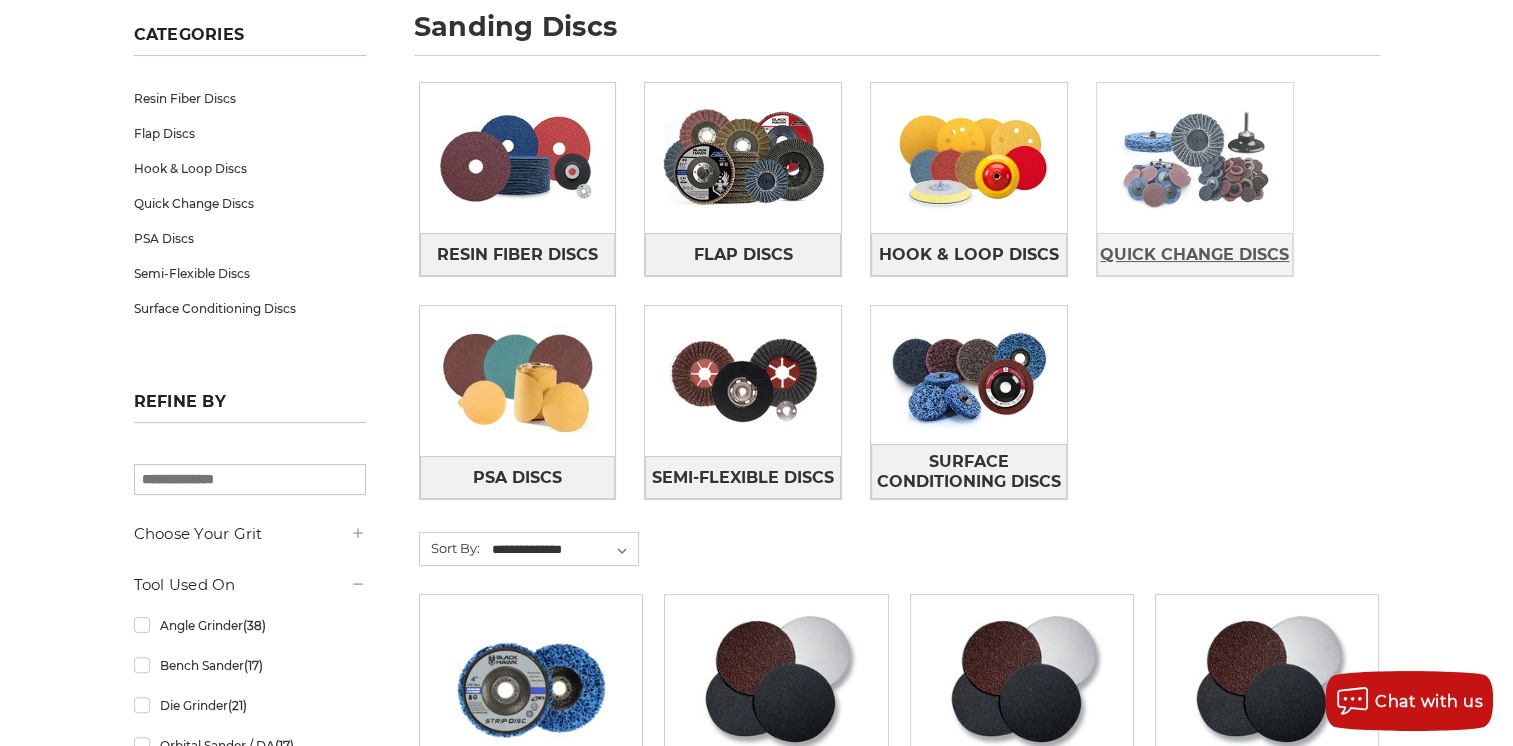 click on "Quick Change Discs" at bounding box center (1194, 255) 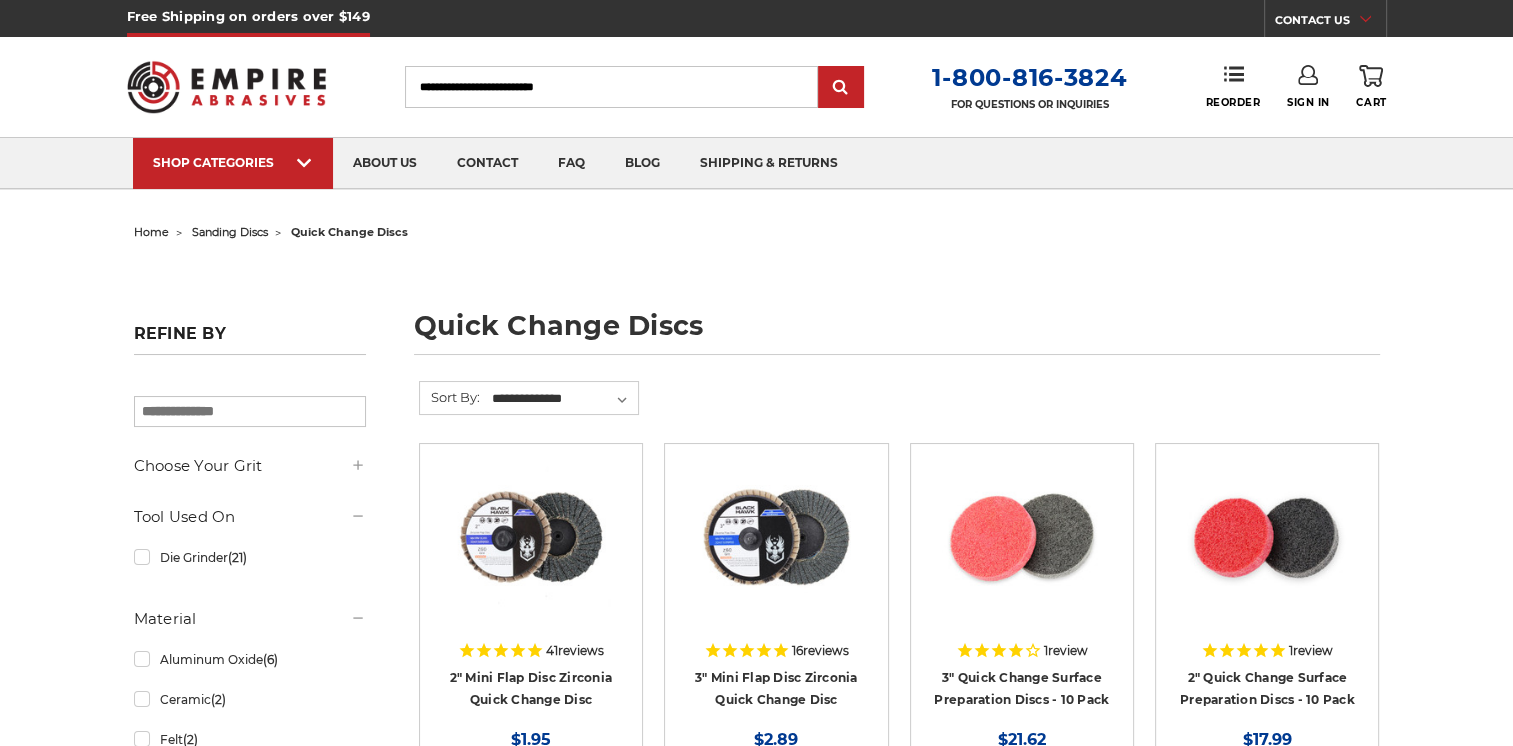 scroll, scrollTop: 500, scrollLeft: 0, axis: vertical 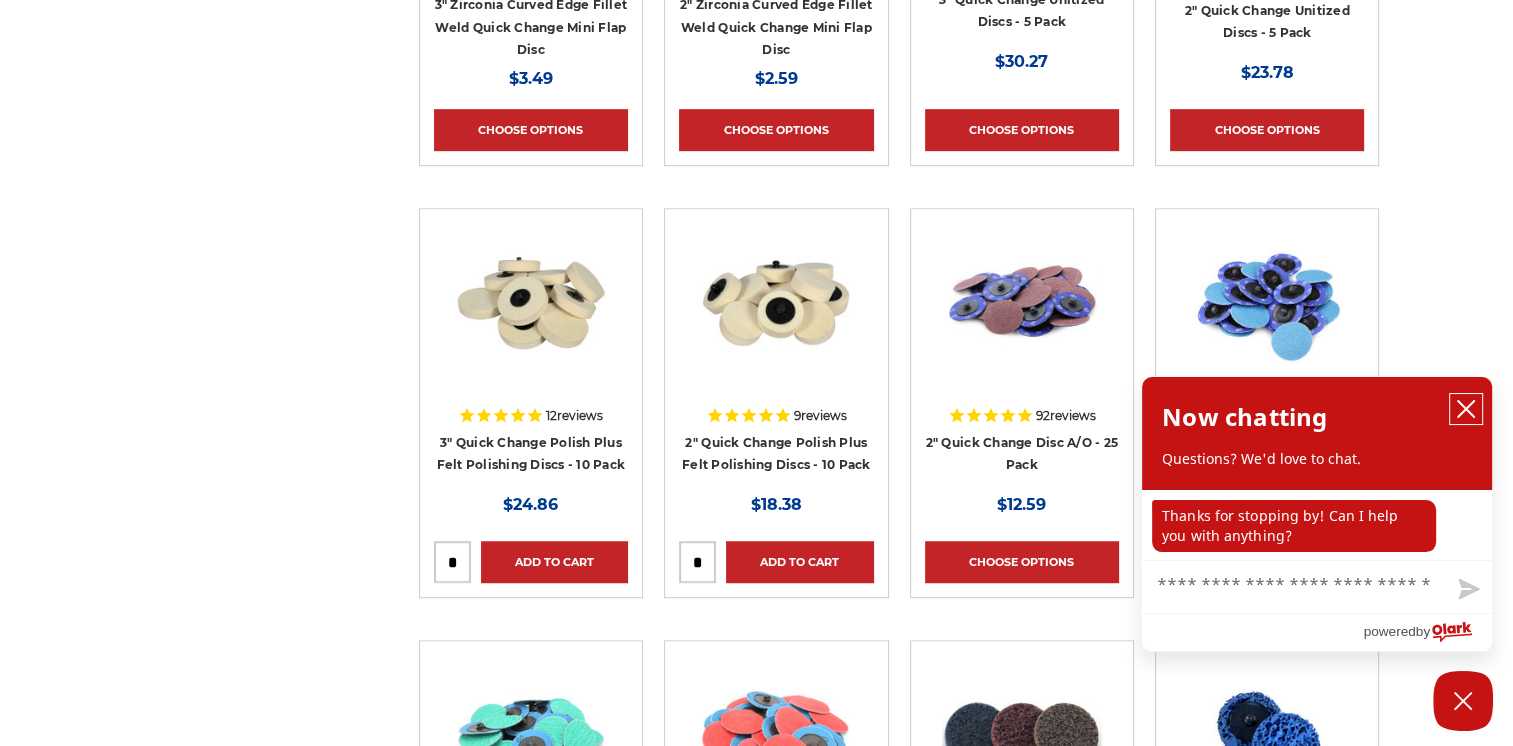 click at bounding box center (1466, 409) 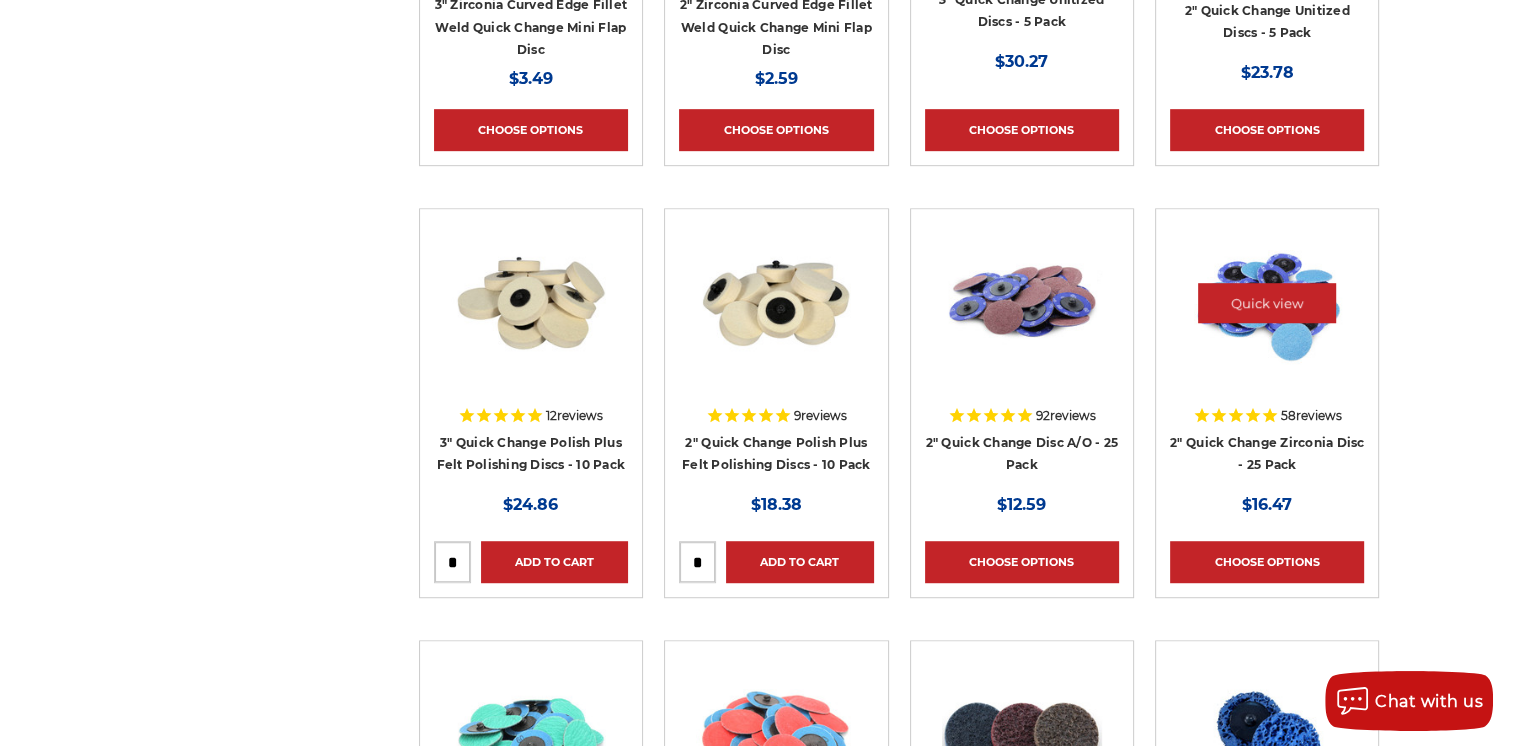 scroll, scrollTop: 1300, scrollLeft: 0, axis: vertical 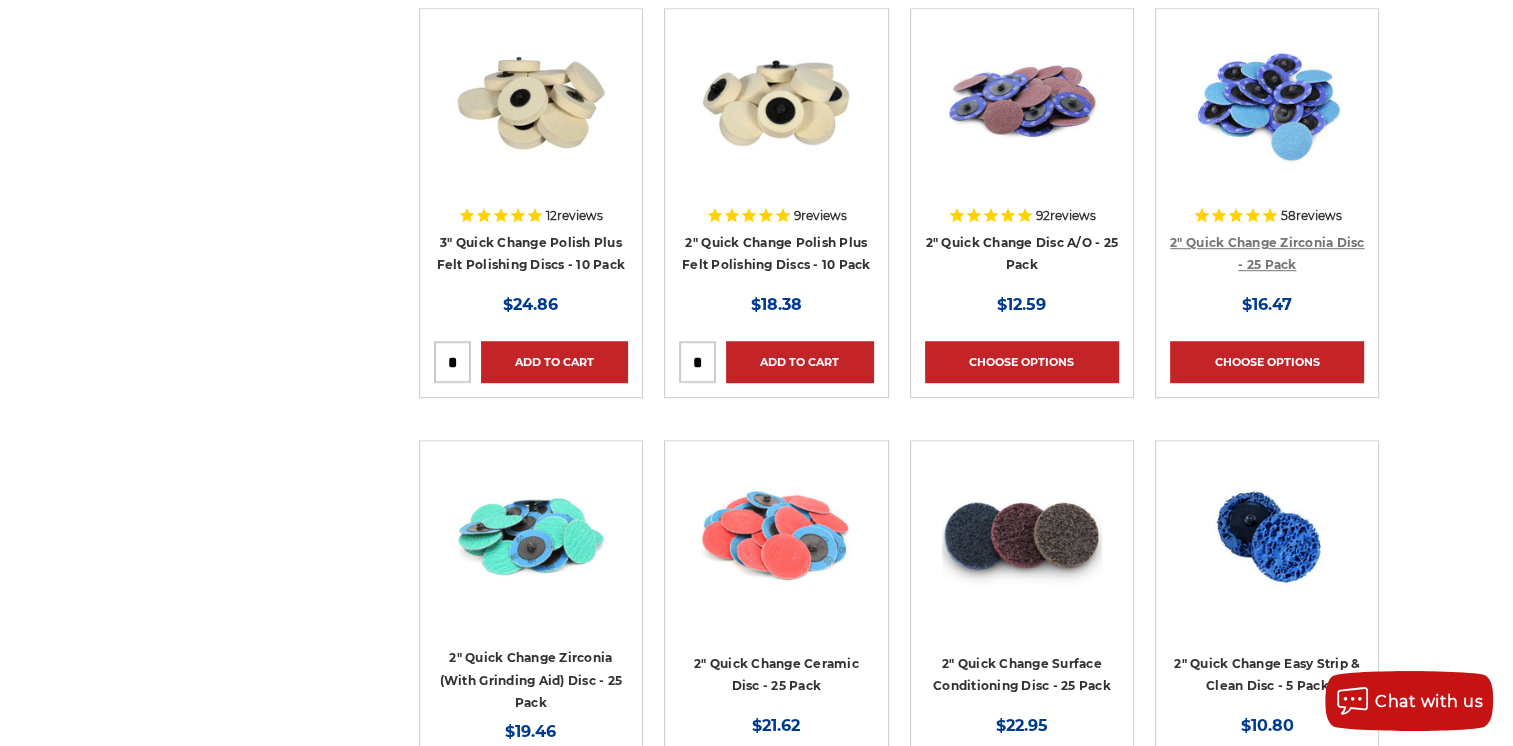 click on "2" Quick Change Zirconia Disc - 25 Pack" at bounding box center (1267, 254) 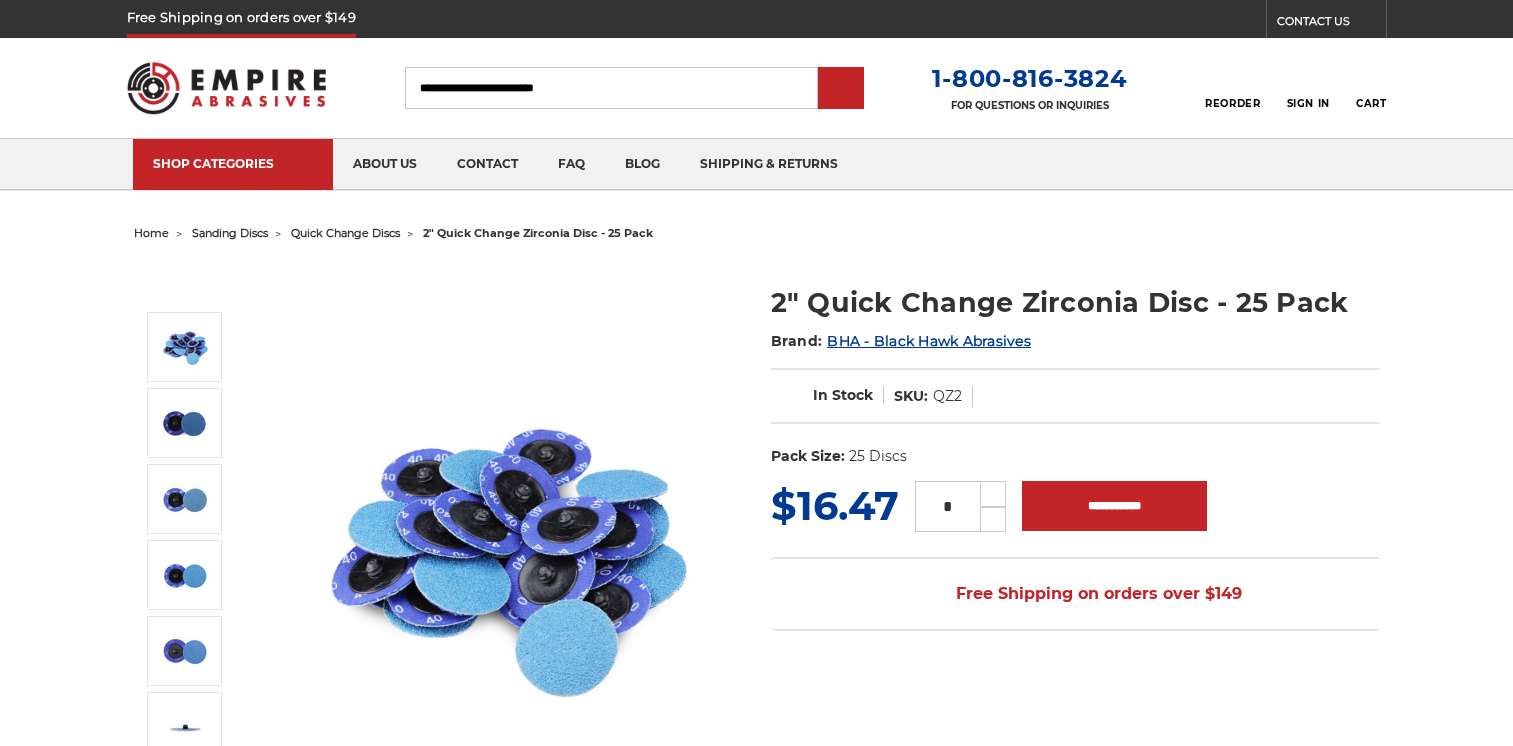scroll, scrollTop: 0, scrollLeft: 0, axis: both 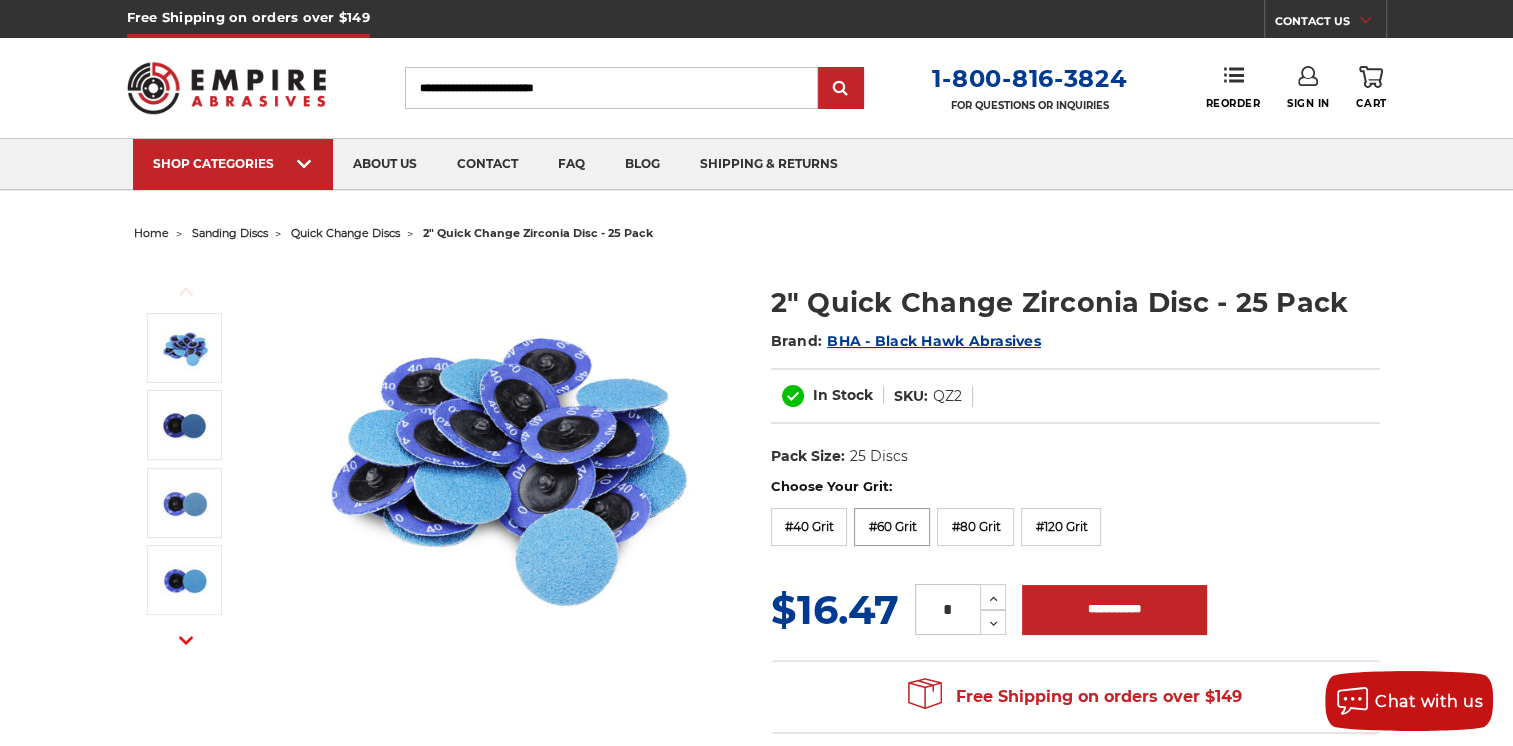 click on "#60 Grit" at bounding box center (892, 527) 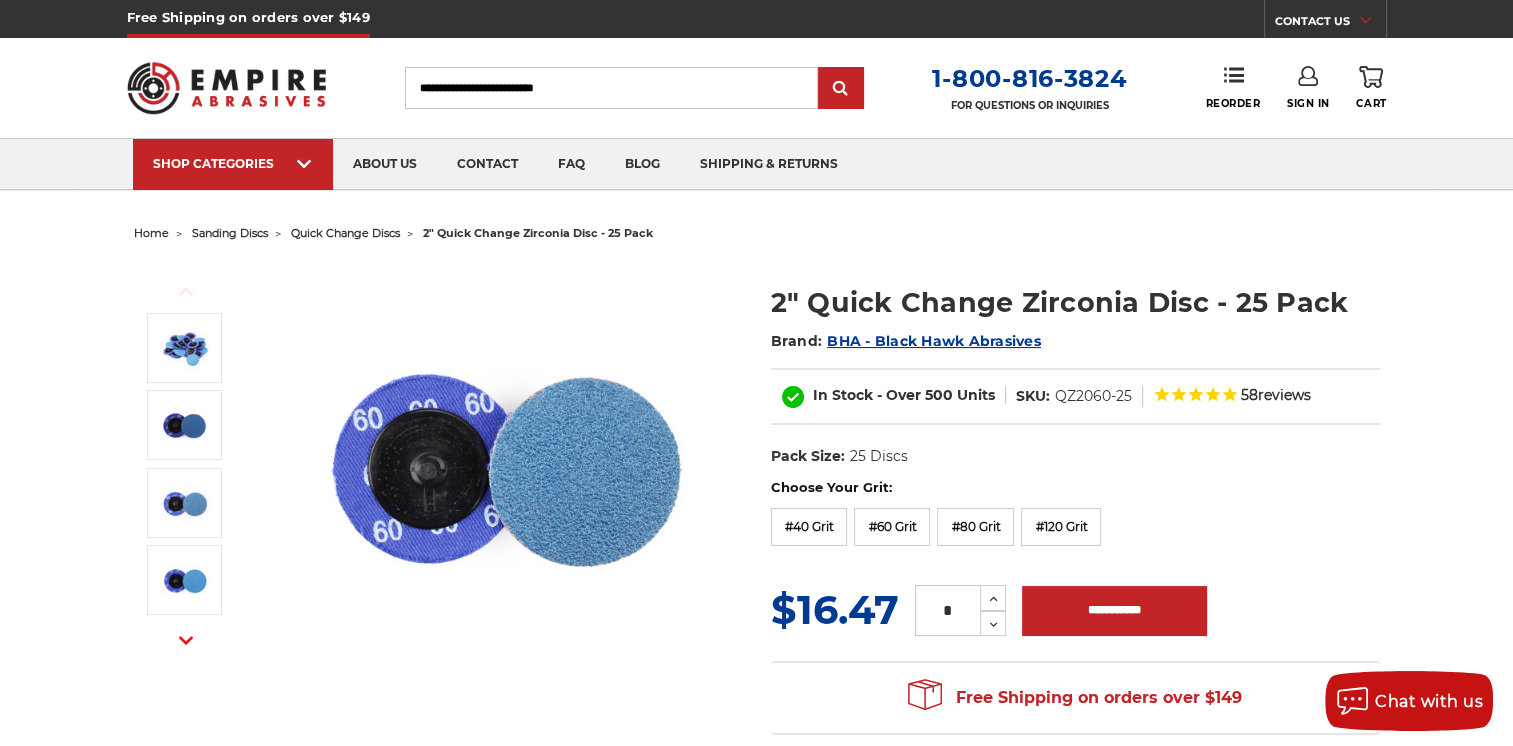 click on "2" Quick Change Zirconia Disc - 25 Pack
Brand:   BHA - Black Hawk Abrasives
In Stock
- Over
500
Units
SKU:
QZ2060-25
58  reviews
UPC:
Pack Size:
25 Discs Size: 2"" at bounding box center [1075, 370] 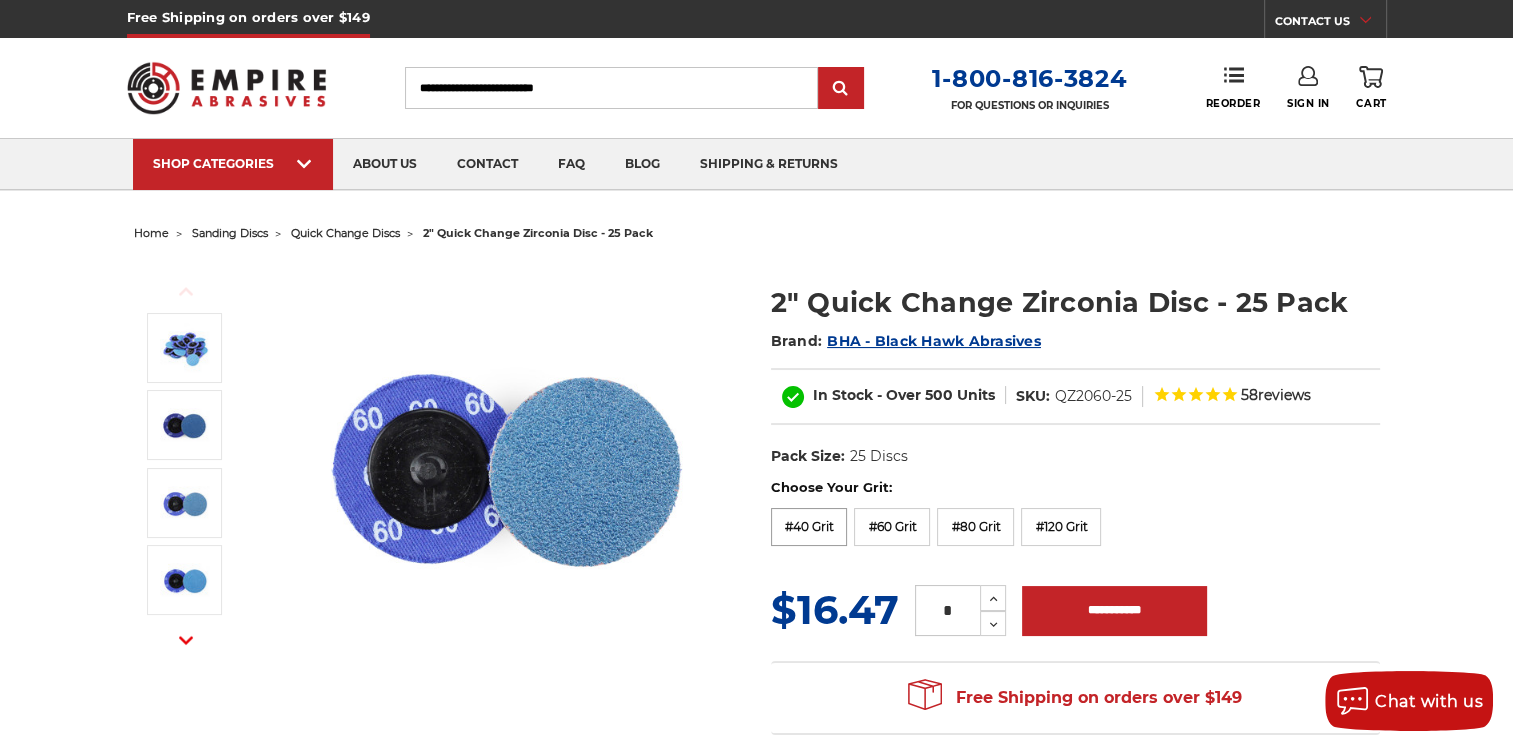 click on "#40 Grit" at bounding box center (809, 527) 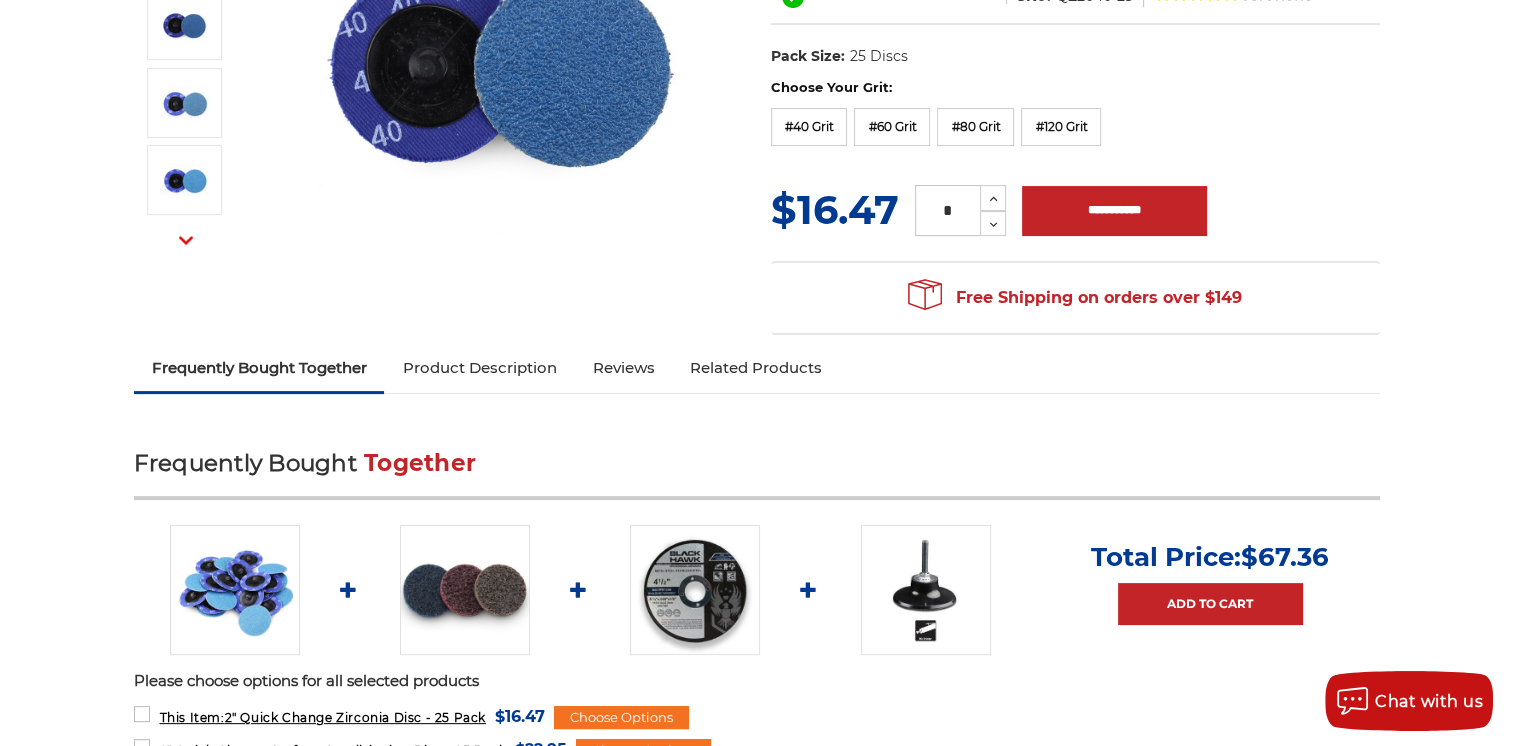 scroll, scrollTop: 0, scrollLeft: 0, axis: both 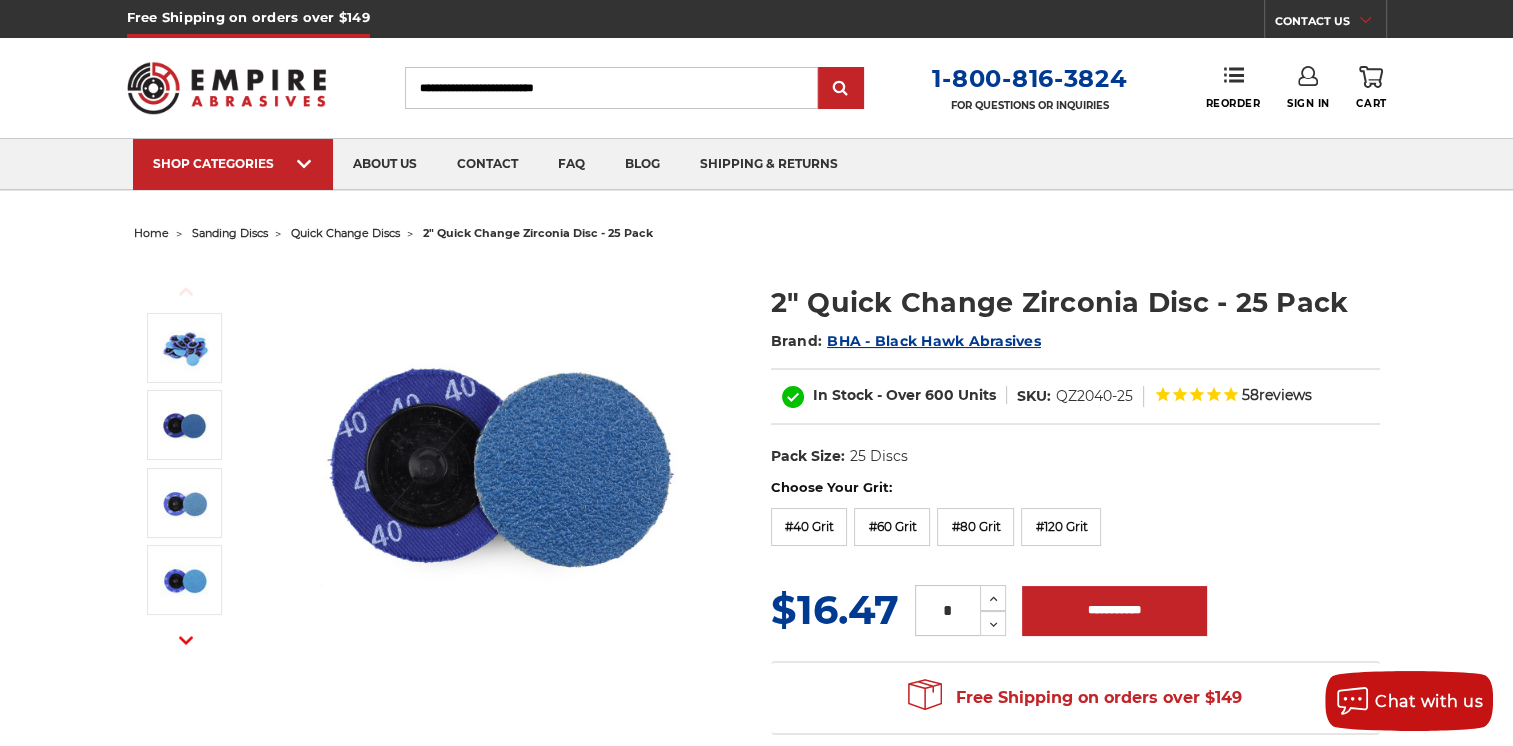 click on "Previous
Next" at bounding box center [757, 497] 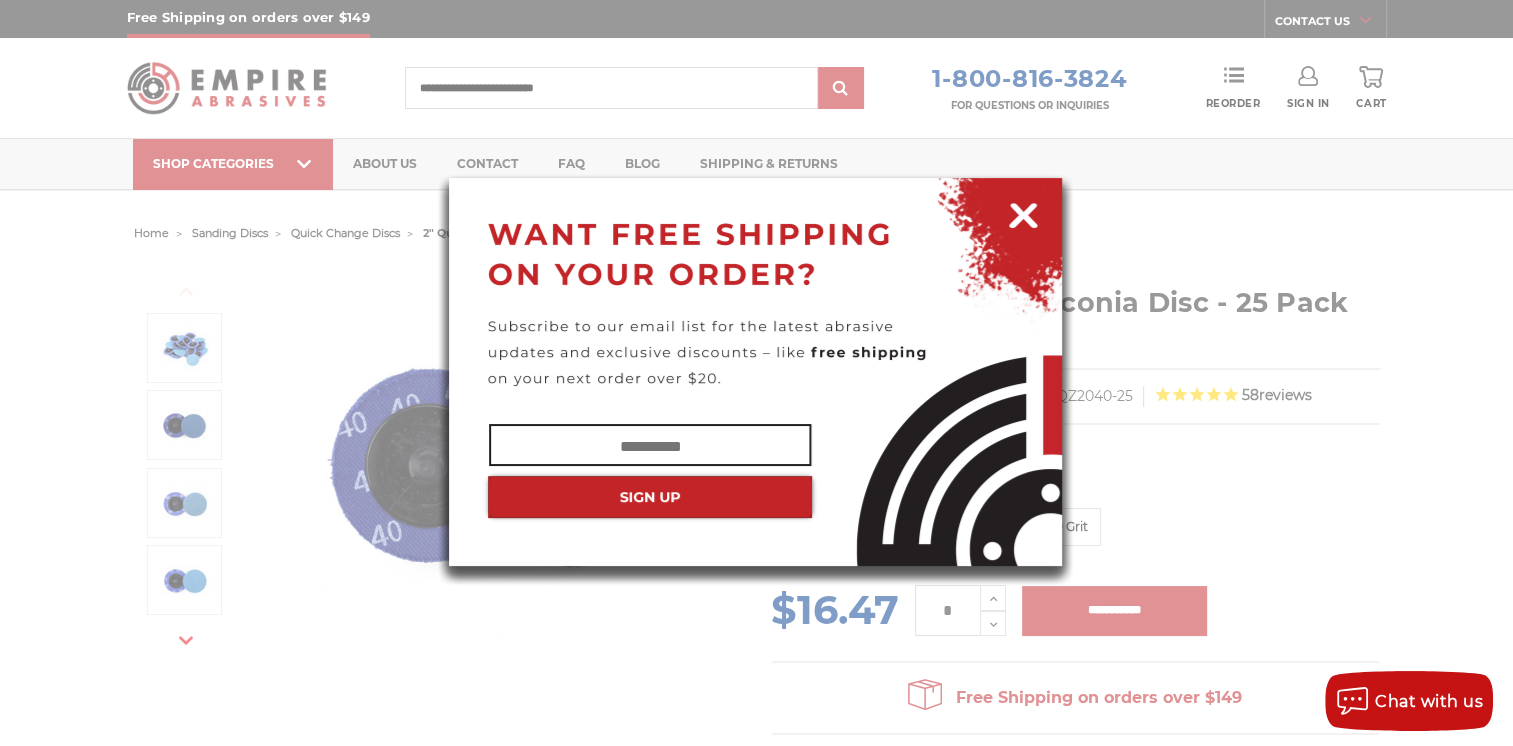 click at bounding box center (1023, 212) 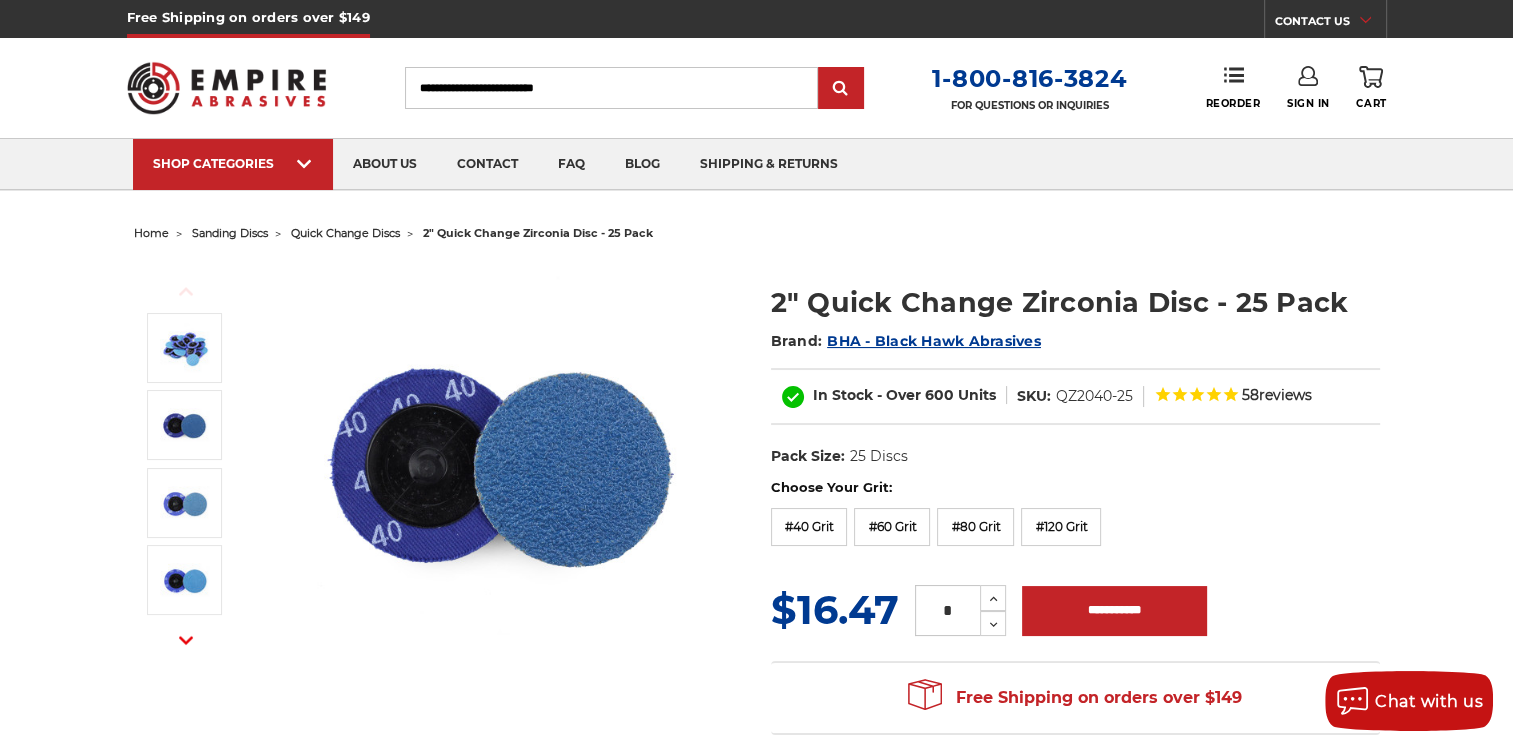 click on "home
sanding discs
quick change discs
2" quick change zirconia disc - 25 pack
Previous
Next" at bounding box center [757, 1503] 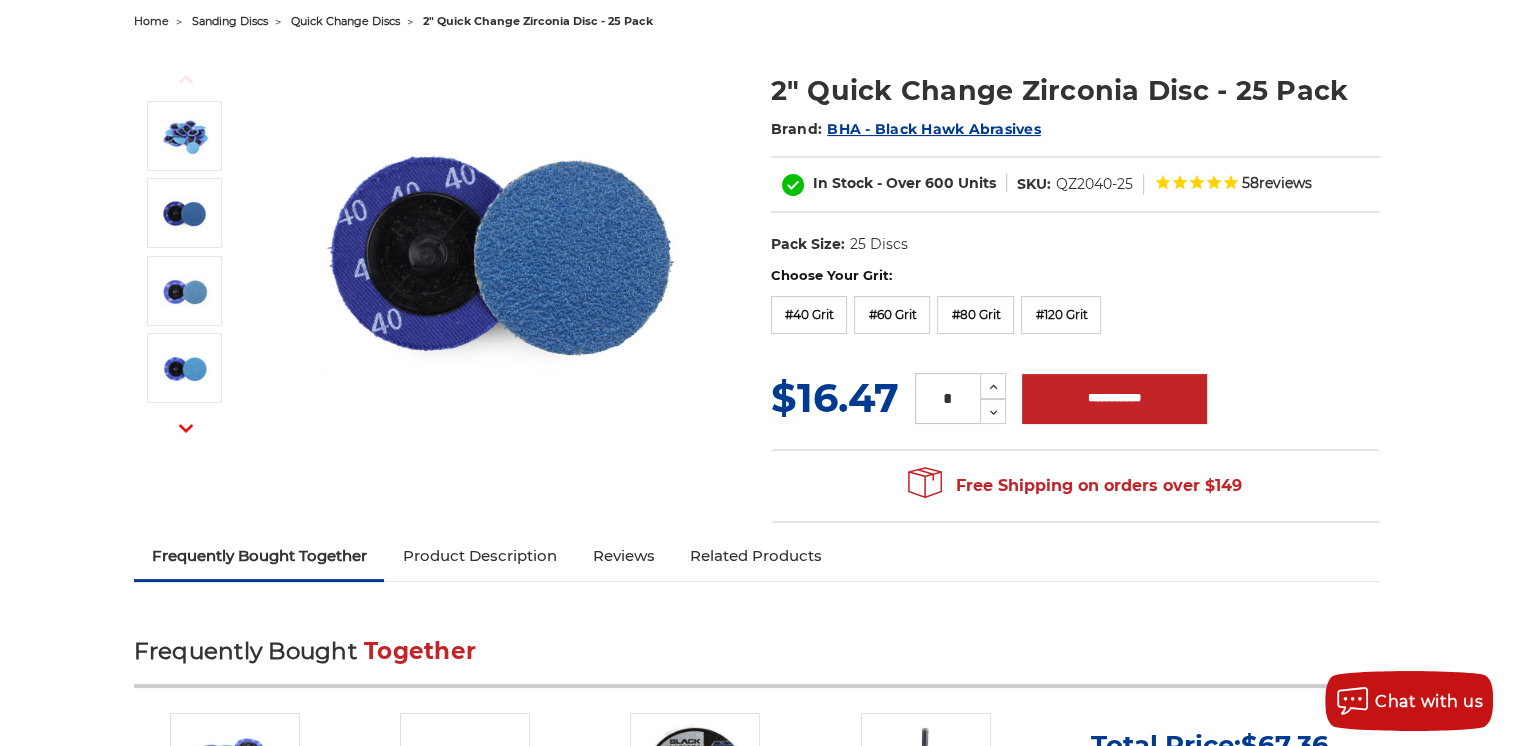 scroll, scrollTop: 200, scrollLeft: 0, axis: vertical 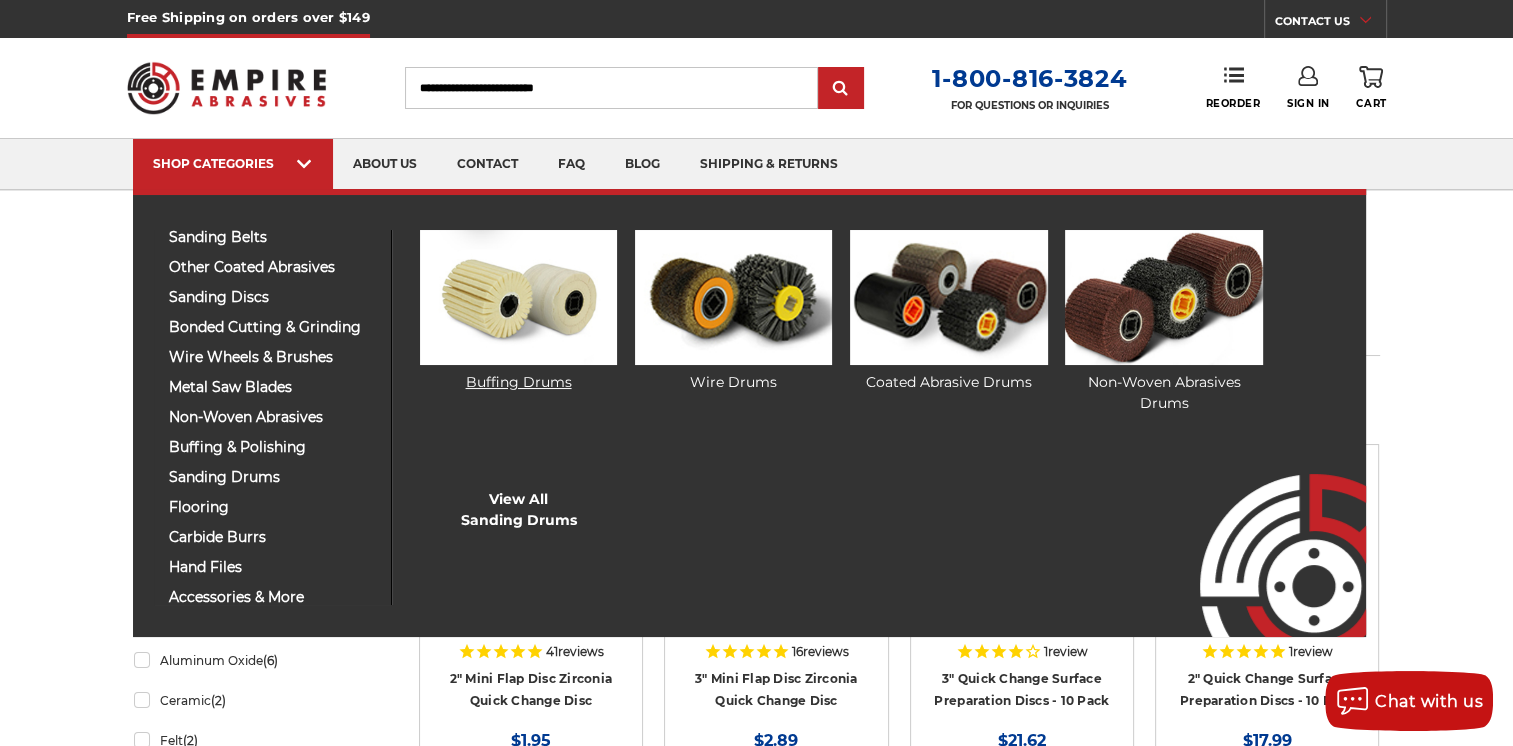 click at bounding box center [518, 297] 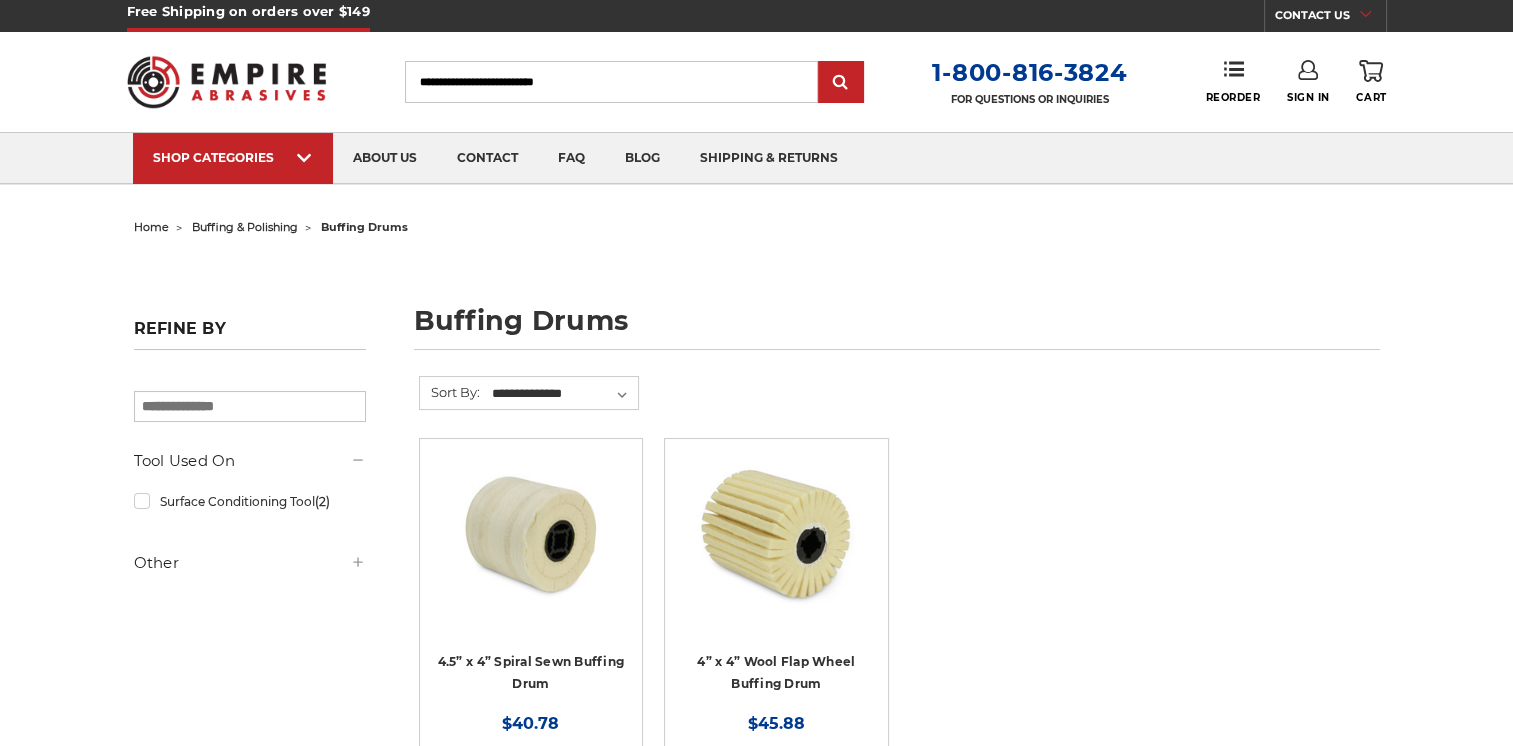 scroll, scrollTop: 300, scrollLeft: 0, axis: vertical 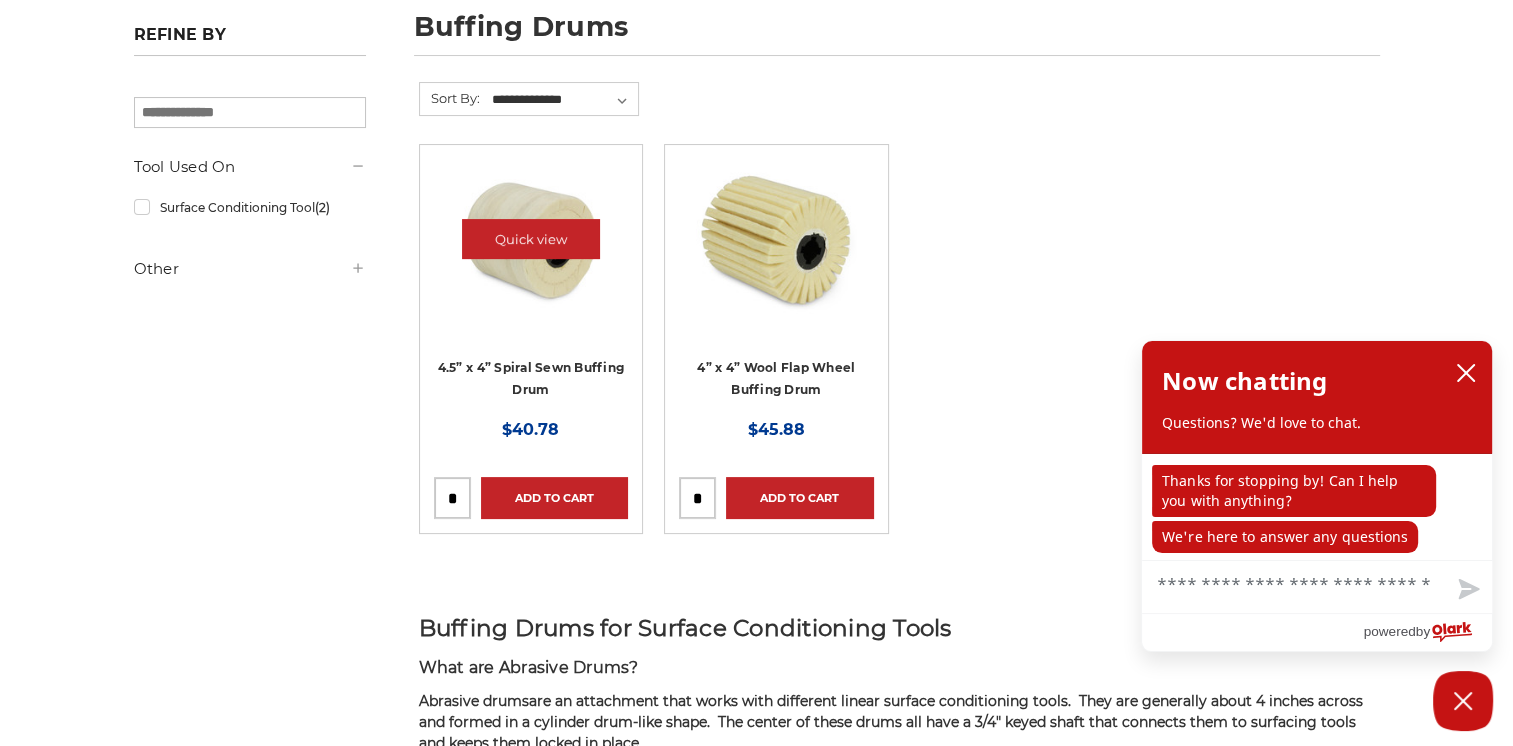click at bounding box center [531, 239] 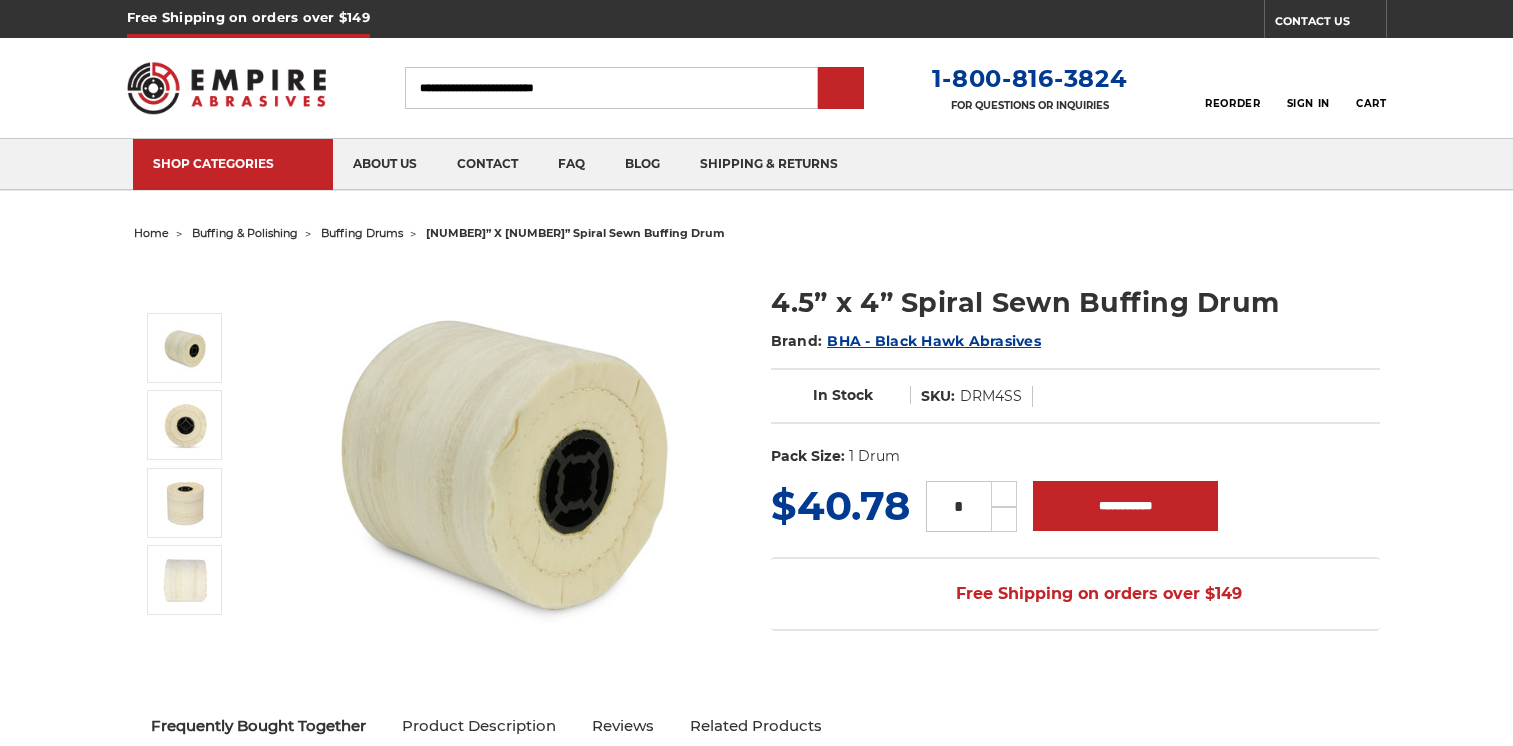 scroll, scrollTop: 0, scrollLeft: 0, axis: both 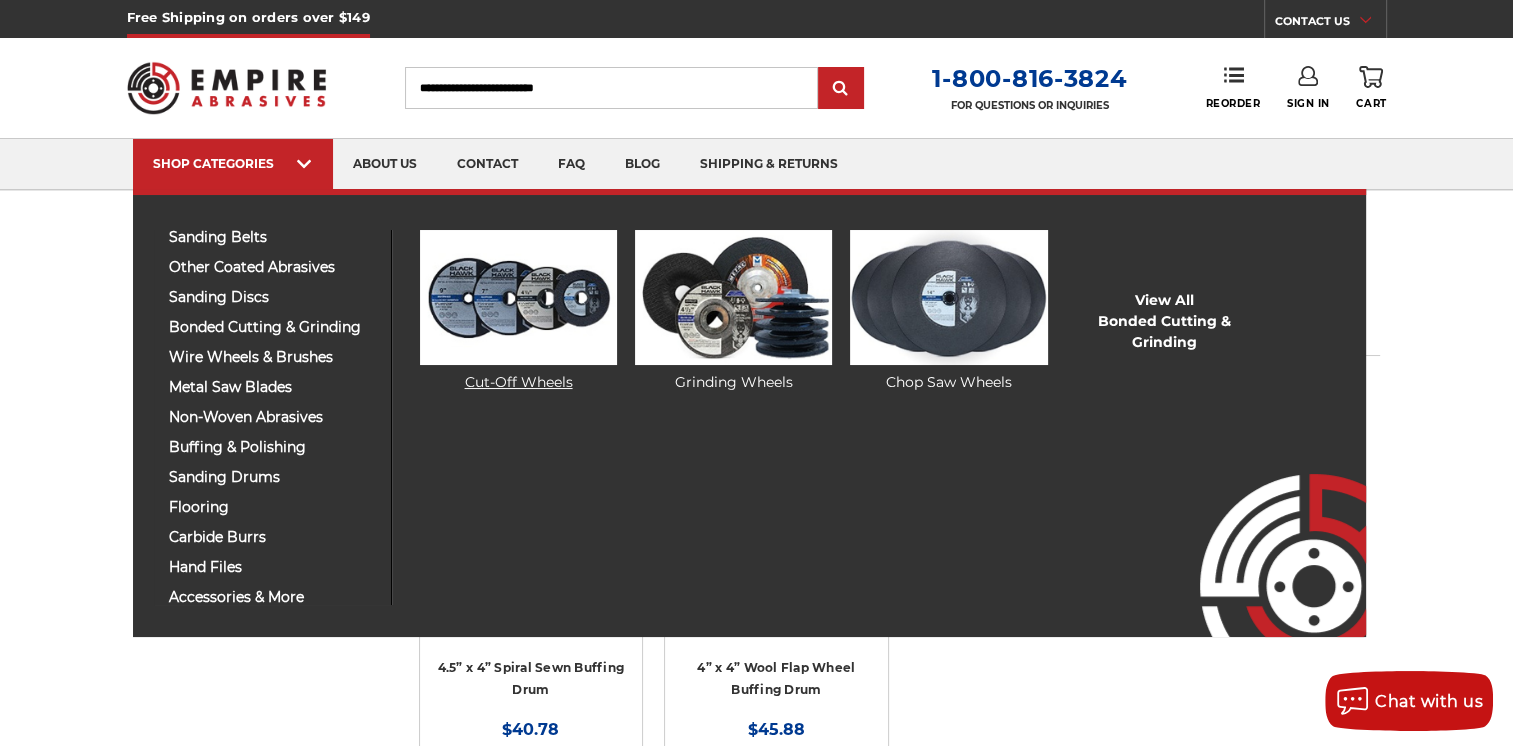 click at bounding box center [518, 297] 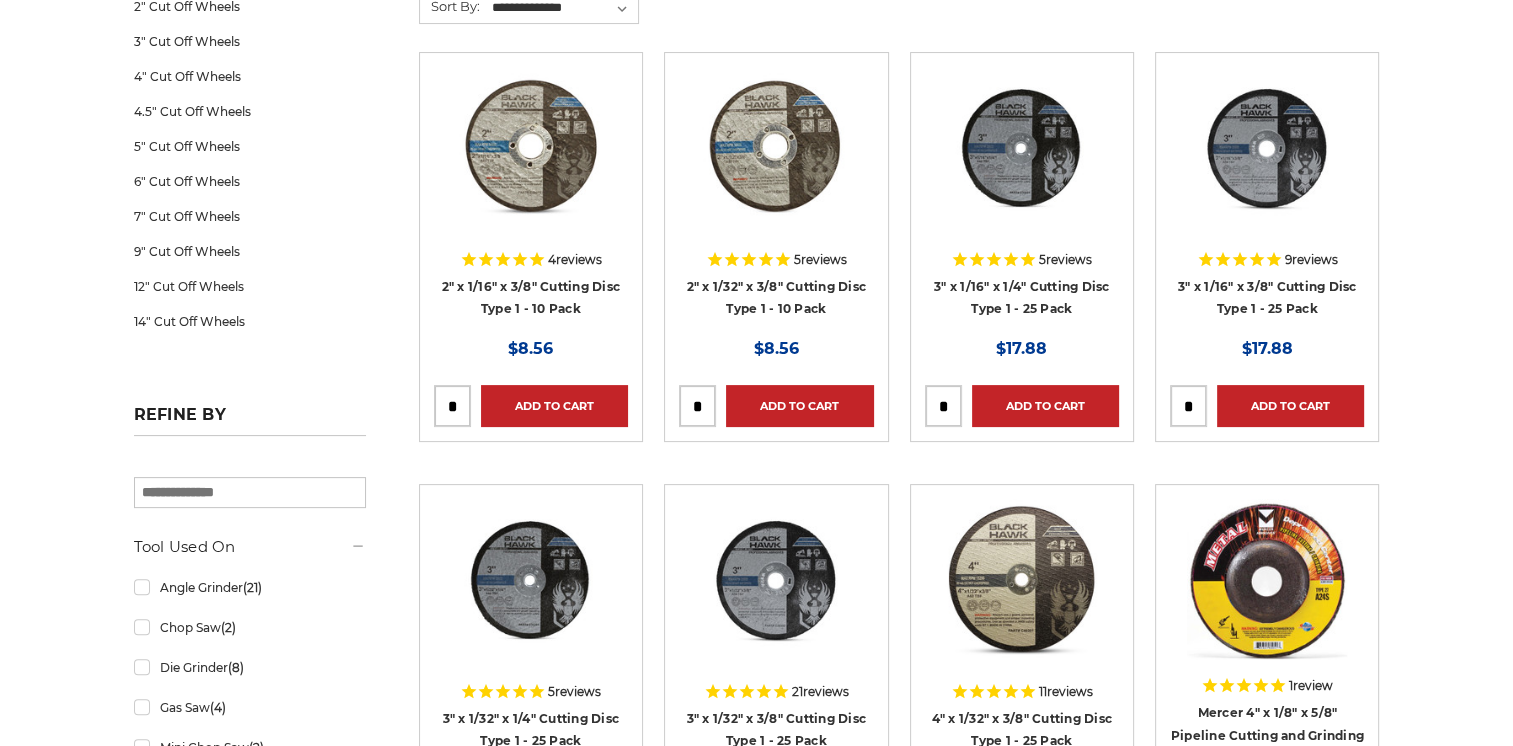 scroll, scrollTop: 400, scrollLeft: 0, axis: vertical 